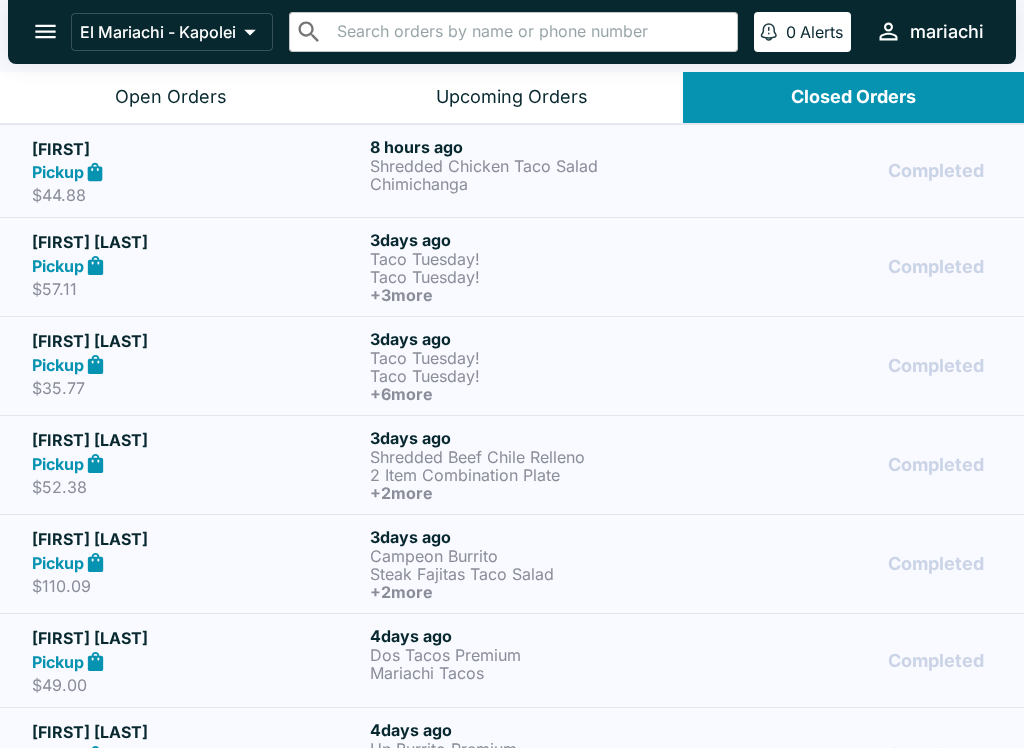 scroll, scrollTop: 0, scrollLeft: 0, axis: both 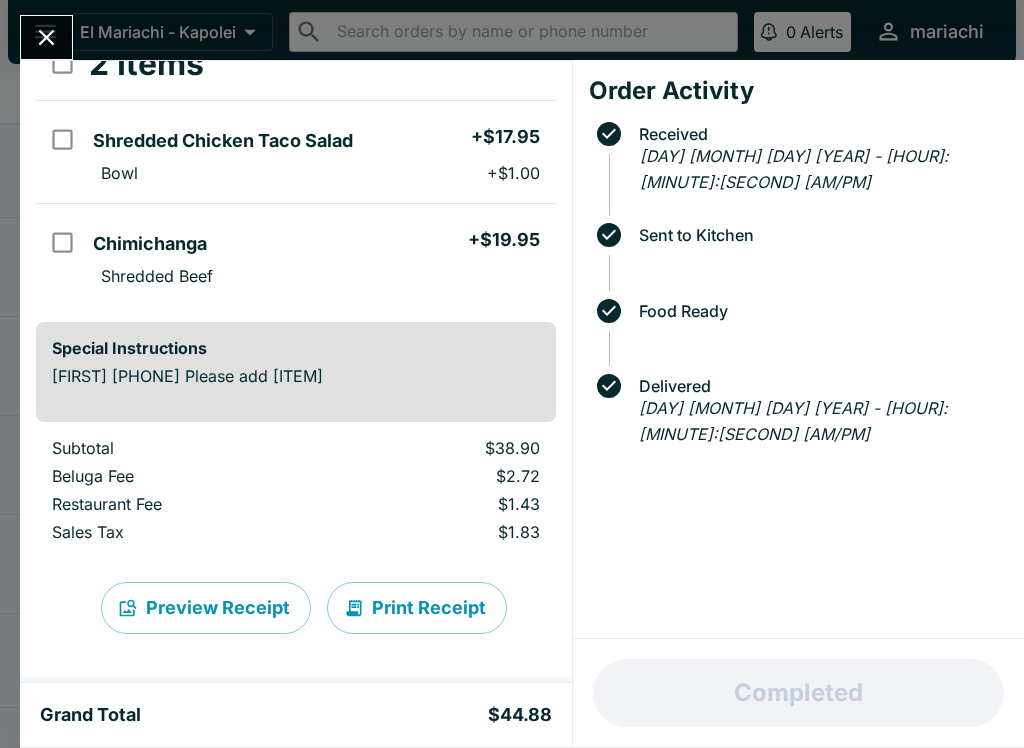 click 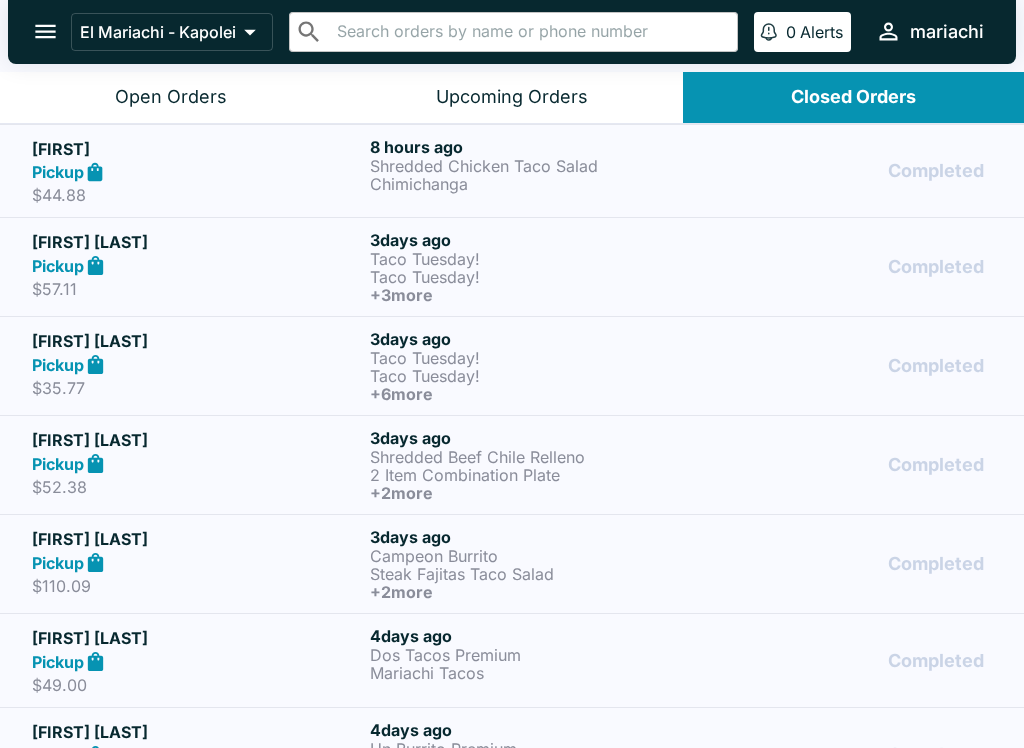 click on "Taco Tuesday!" at bounding box center [535, 259] 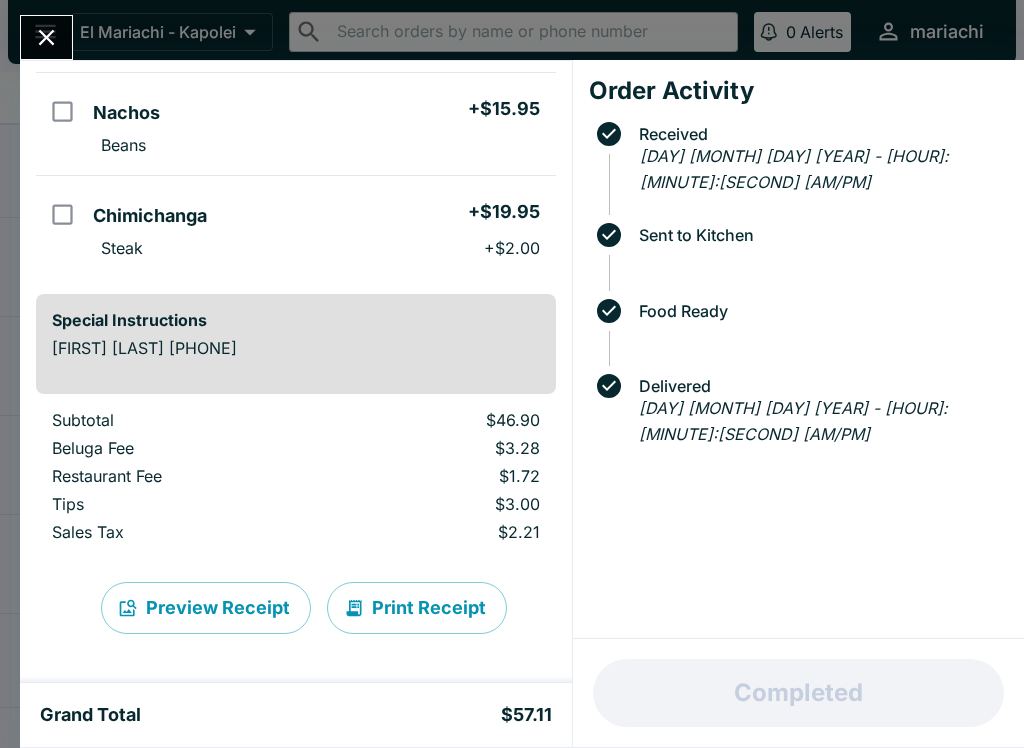 scroll, scrollTop: 470, scrollLeft: 0, axis: vertical 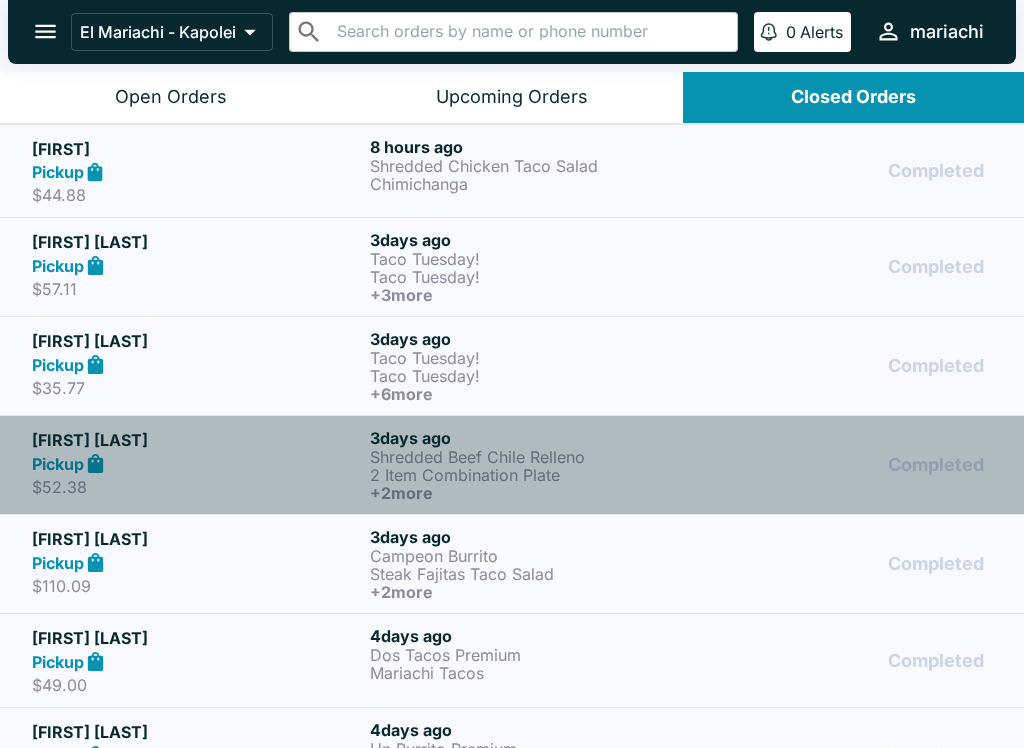 click on "Shredded Beef Chile Relleno" at bounding box center [535, 457] 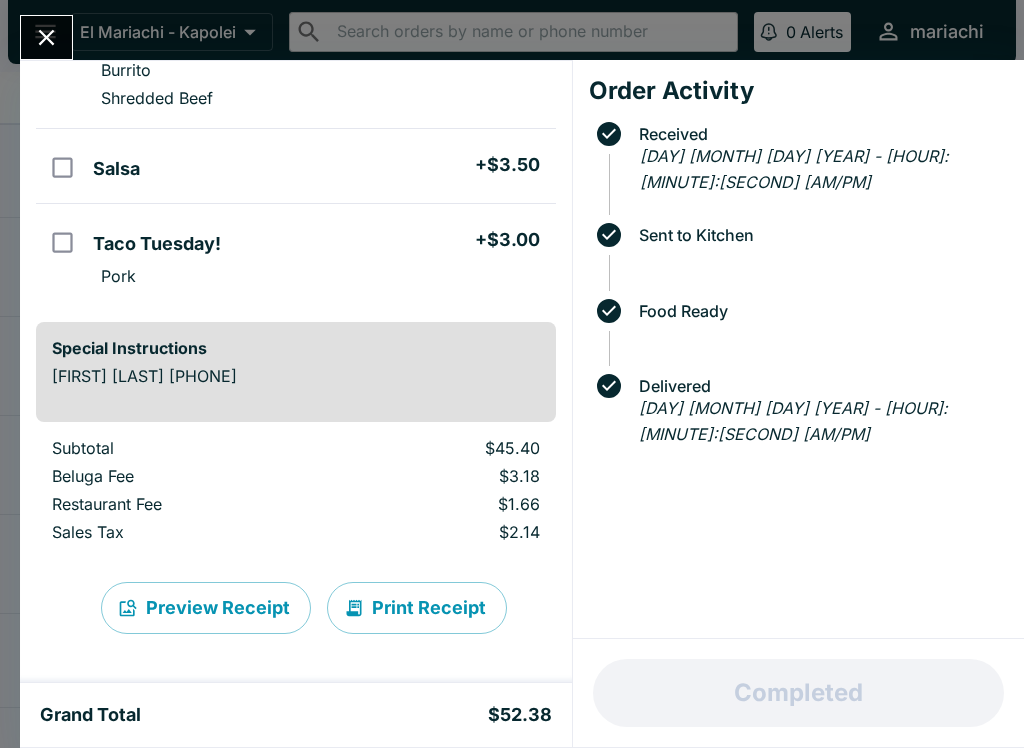 scroll, scrollTop: 367, scrollLeft: 0, axis: vertical 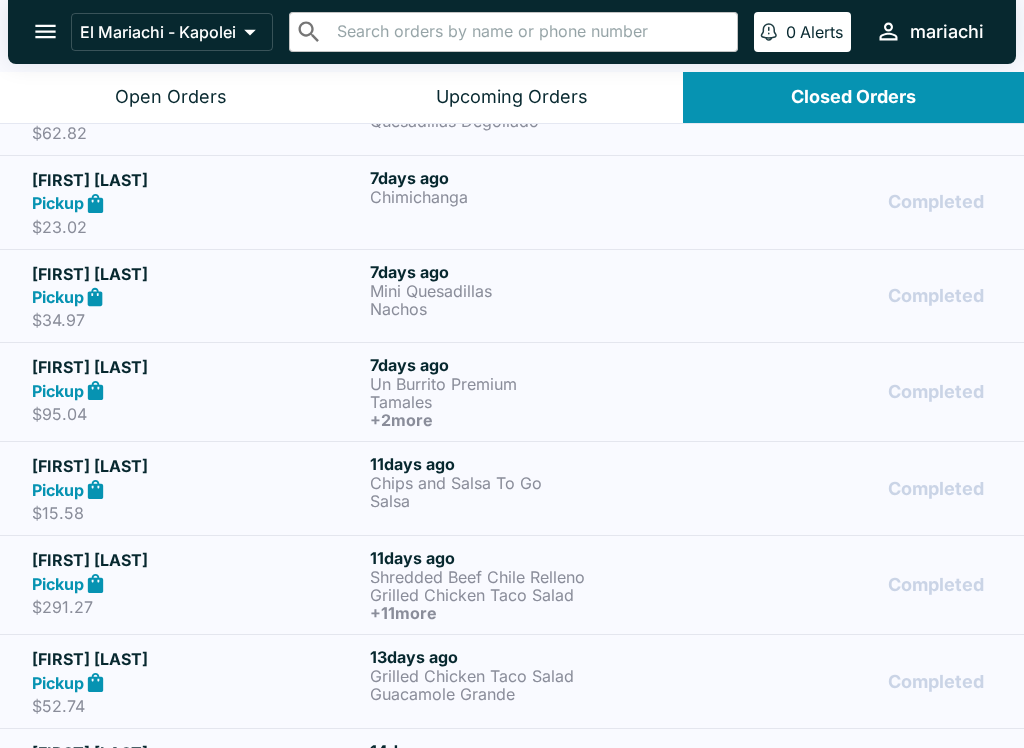 click on "Salsa" at bounding box center [535, 501] 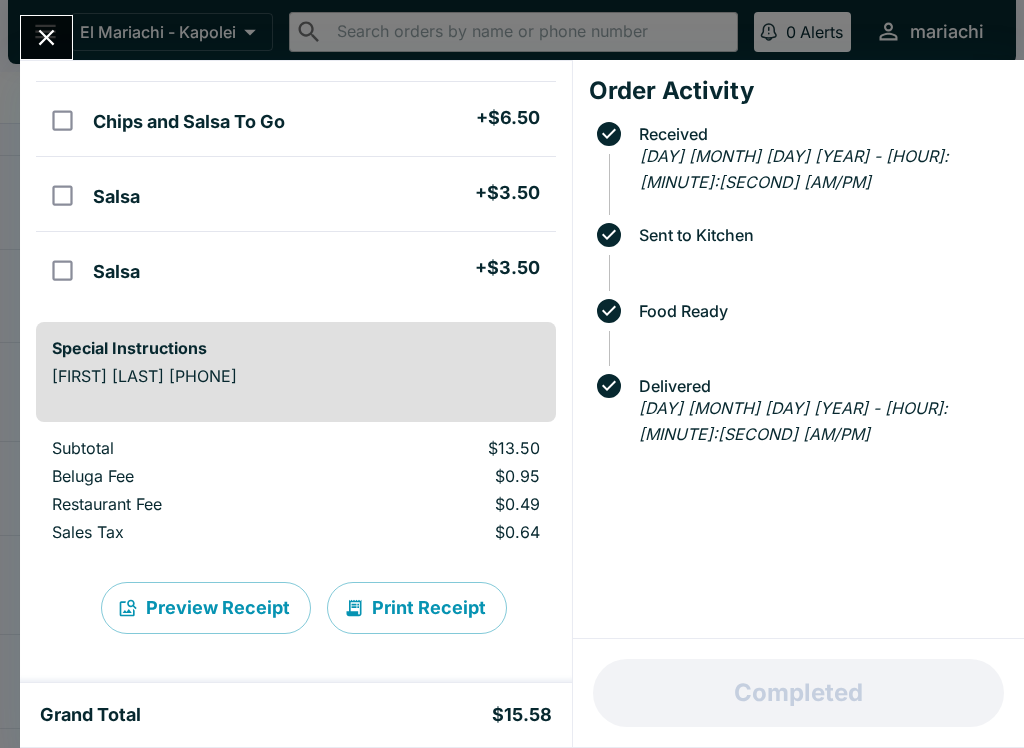 scroll, scrollTop: 152, scrollLeft: 0, axis: vertical 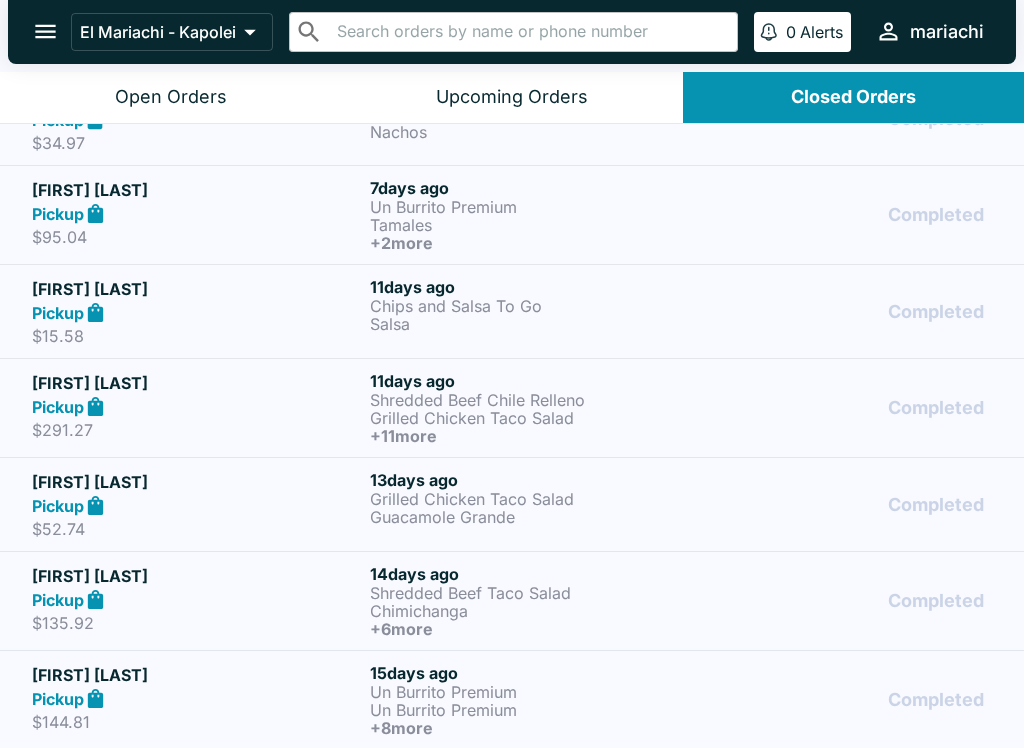click on "Shredded Beef Taco Salad" at bounding box center [535, 593] 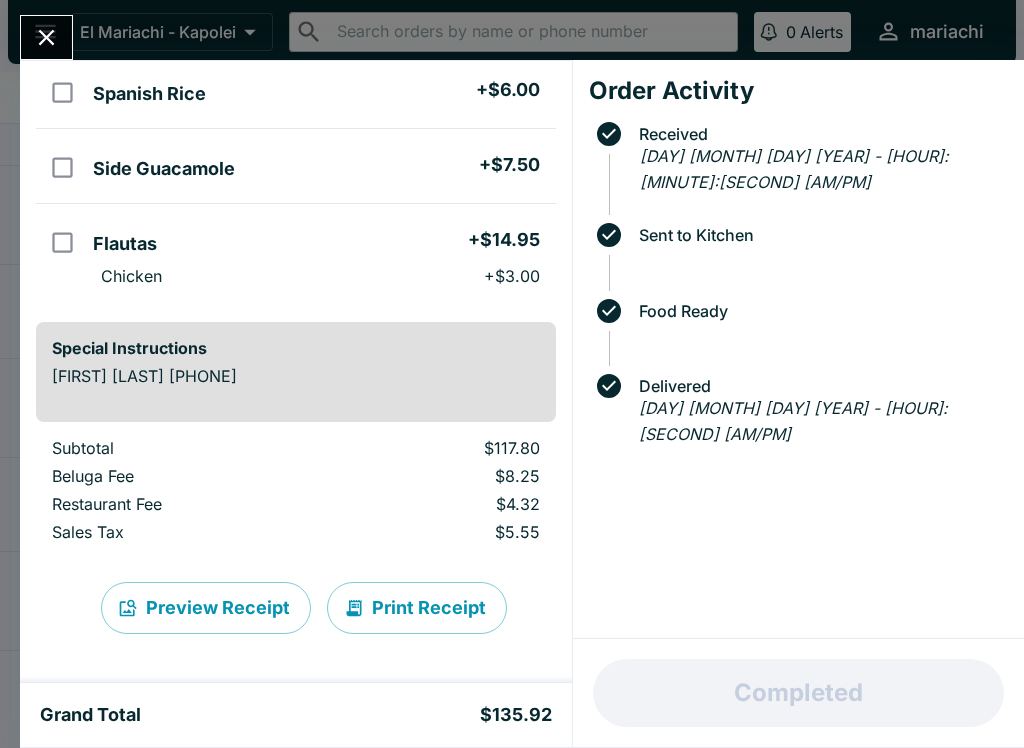 scroll, scrollTop: 759, scrollLeft: 0, axis: vertical 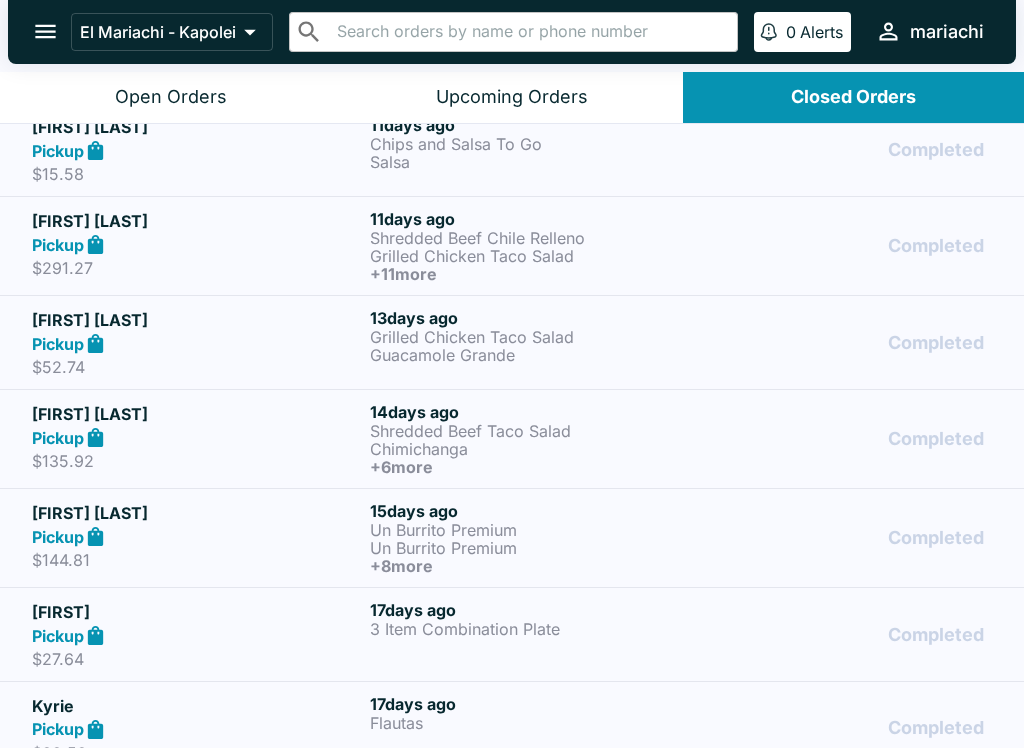 click on "Un Burrito Premium" at bounding box center [535, 530] 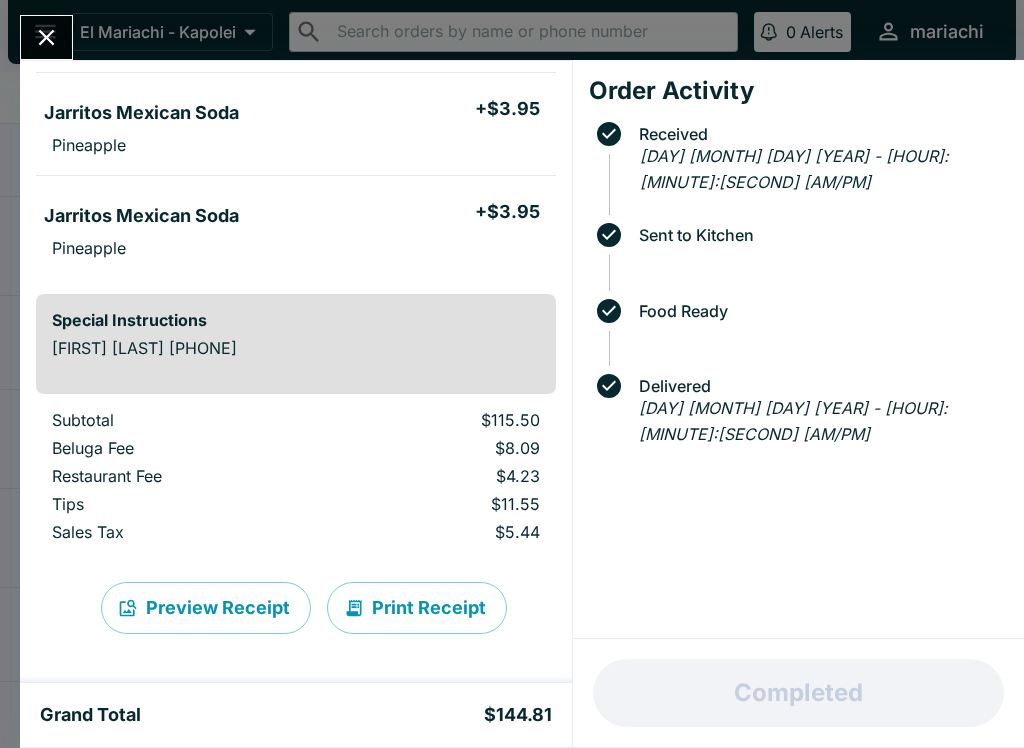 scroll, scrollTop: 1061, scrollLeft: 0, axis: vertical 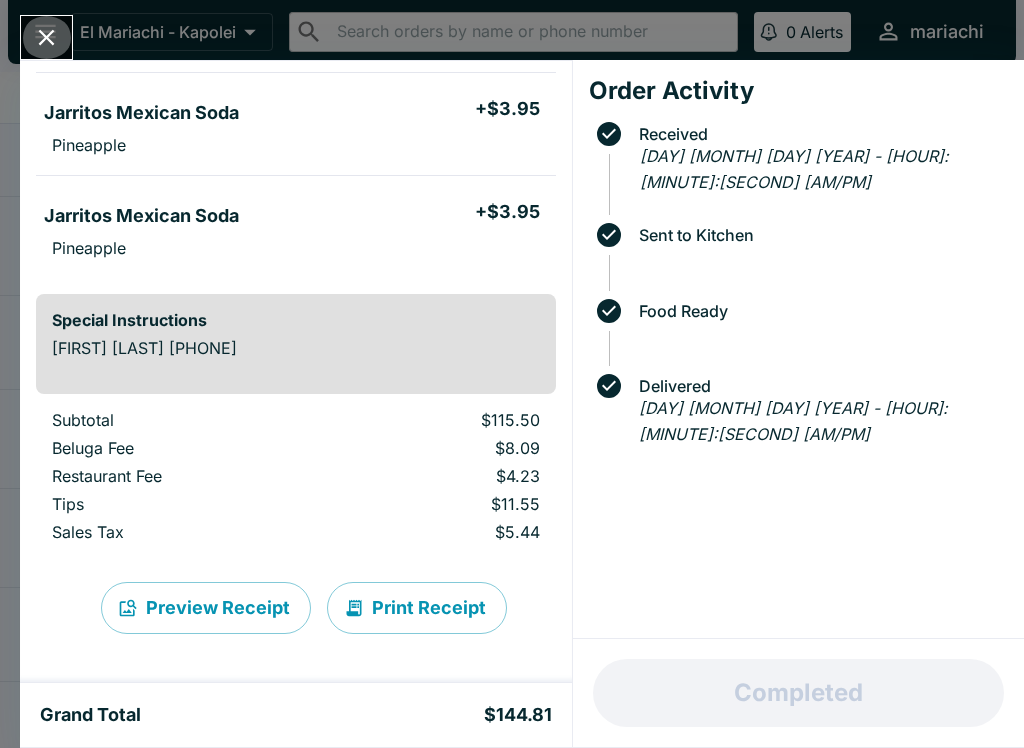 click 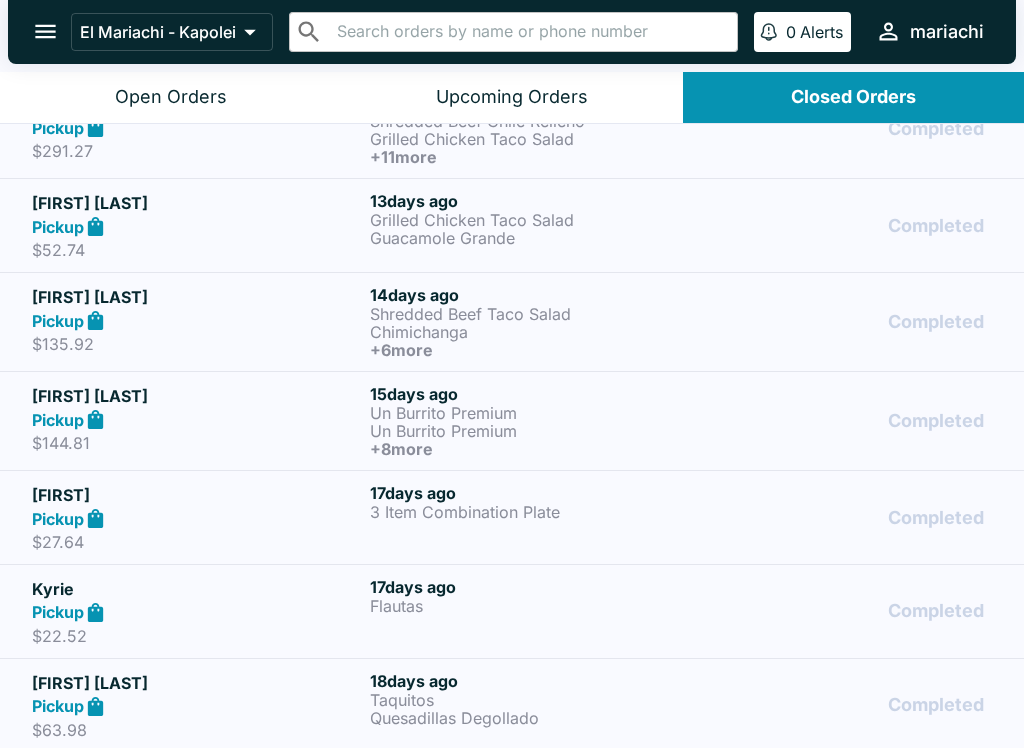 scroll, scrollTop: 1294, scrollLeft: 0, axis: vertical 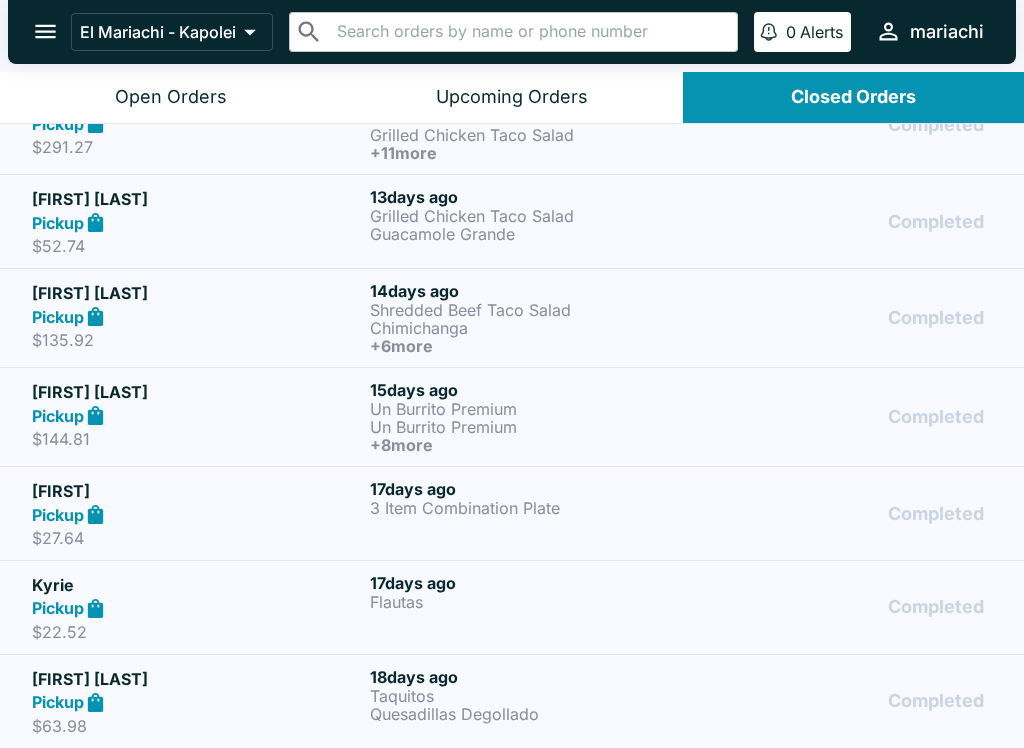 click on "3 Item Combination Plate" at bounding box center [535, 508] 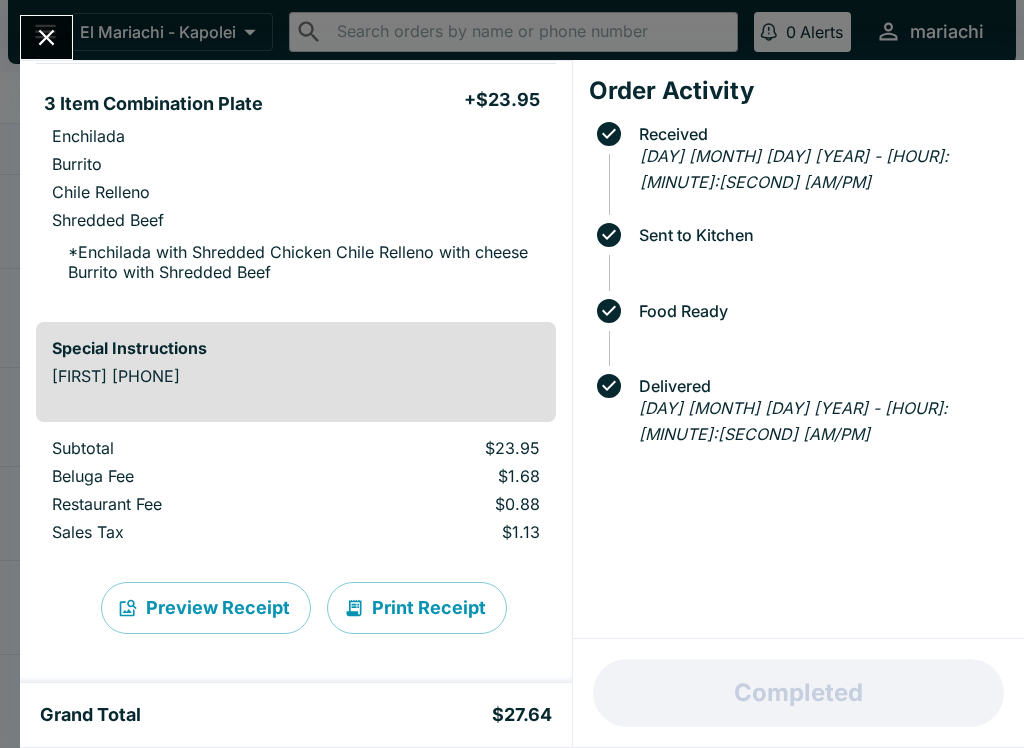 scroll, scrollTop: 190, scrollLeft: 0, axis: vertical 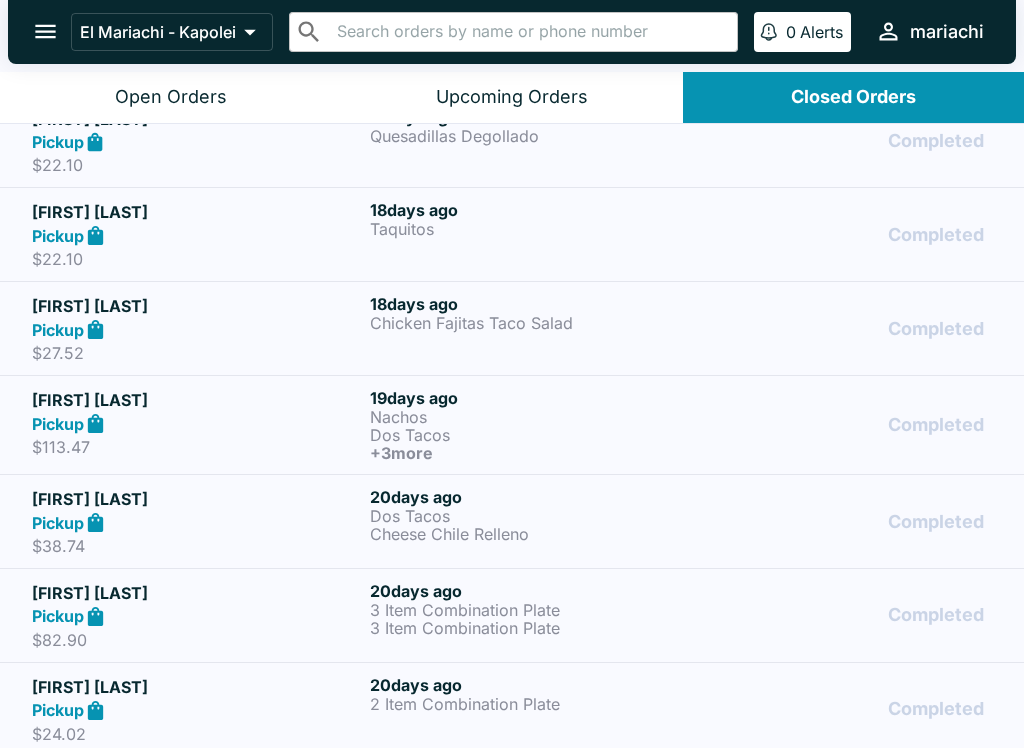 click on "Nachos" at bounding box center [535, 417] 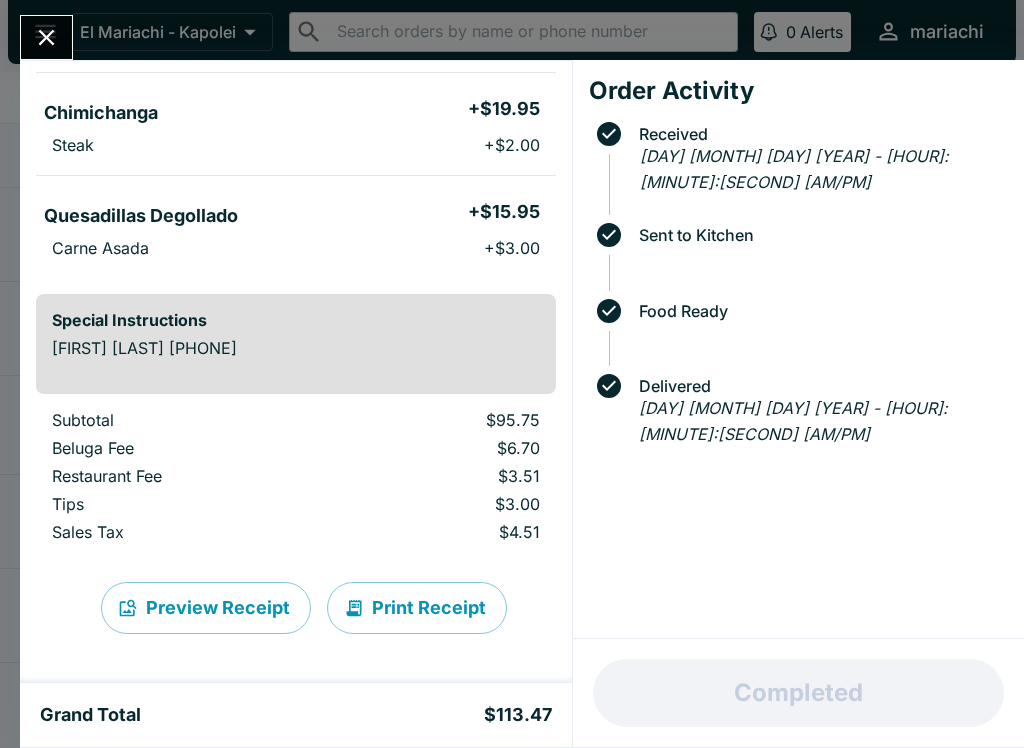 scroll, scrollTop: 518, scrollLeft: 0, axis: vertical 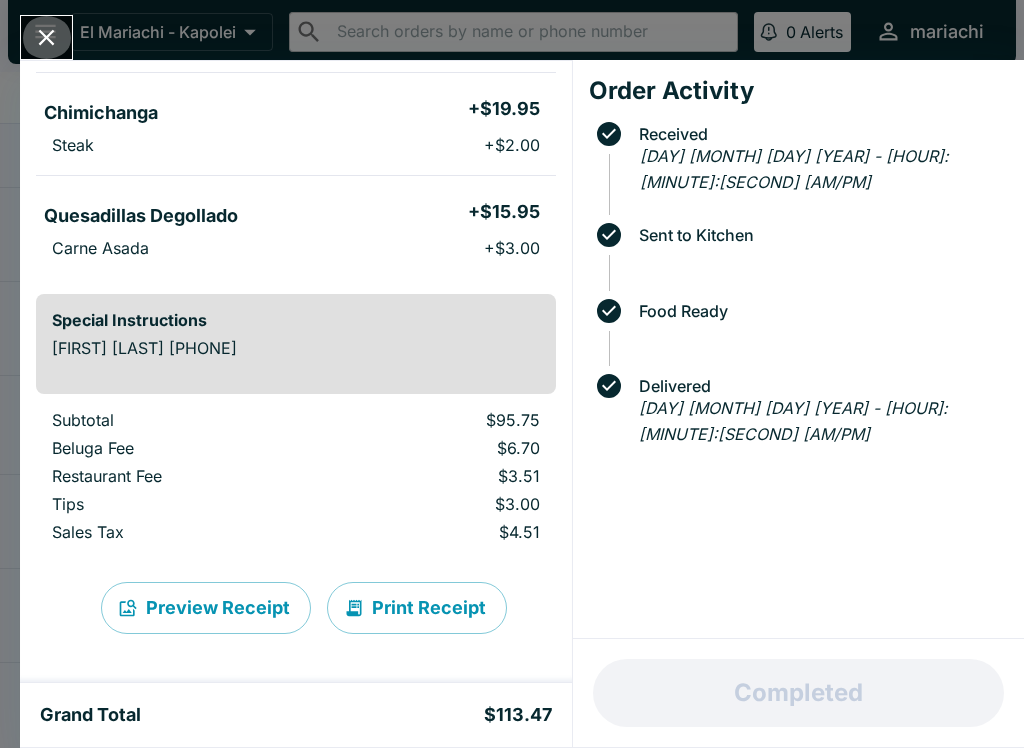click 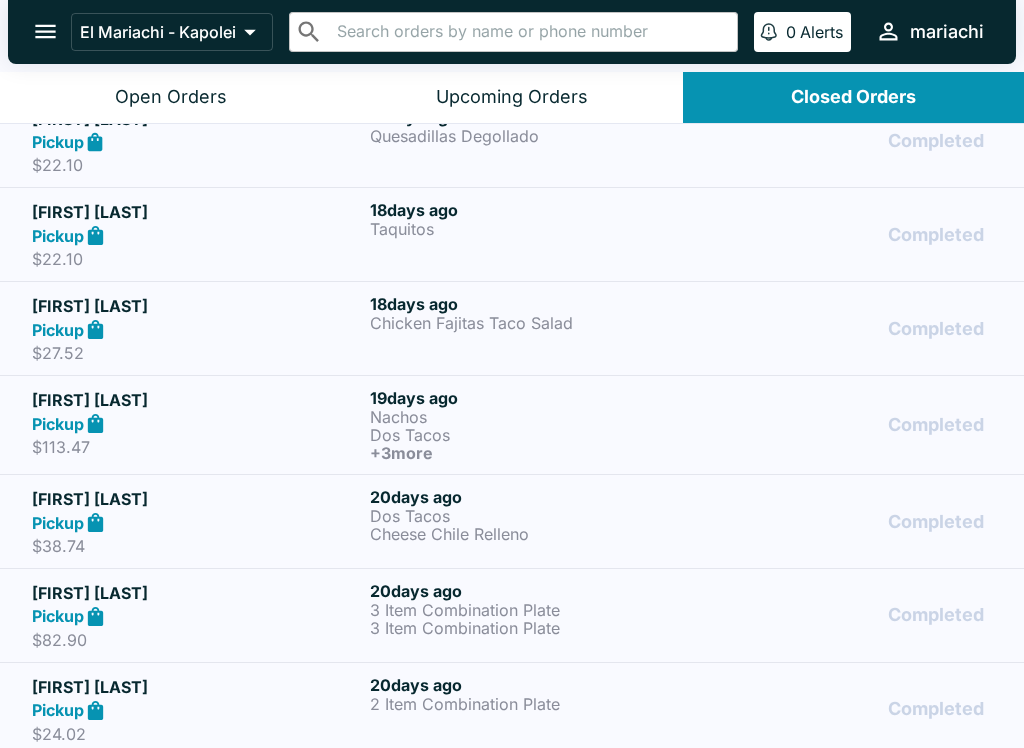 click on "3 Item Combination Plate" at bounding box center (535, 610) 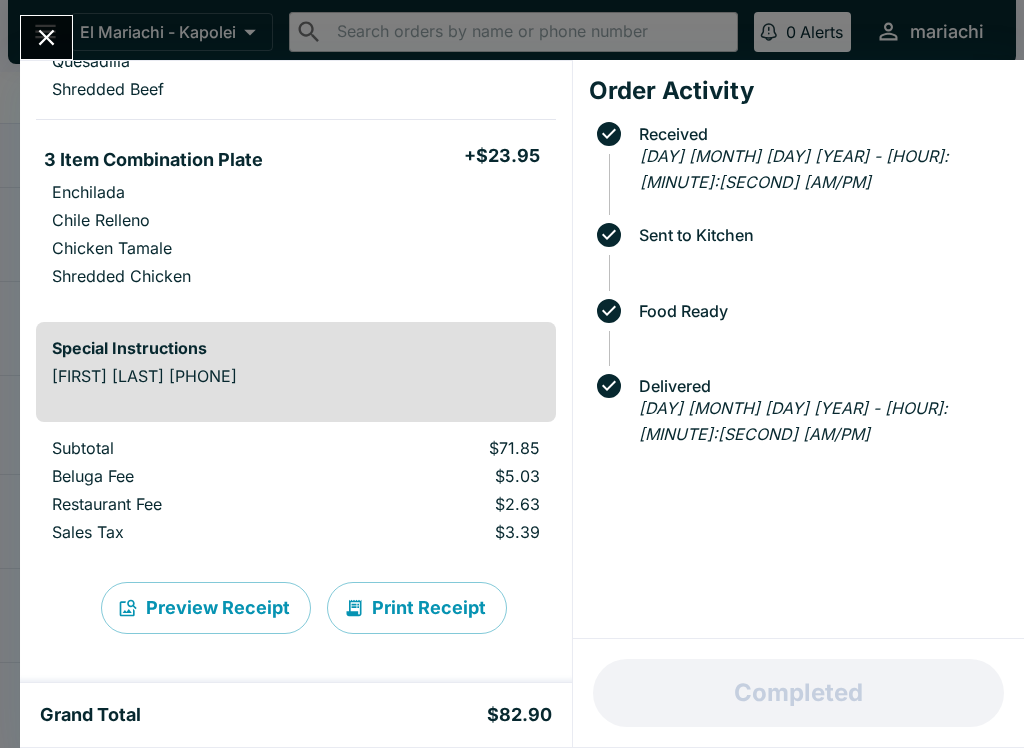 scroll, scrollTop: 508, scrollLeft: 0, axis: vertical 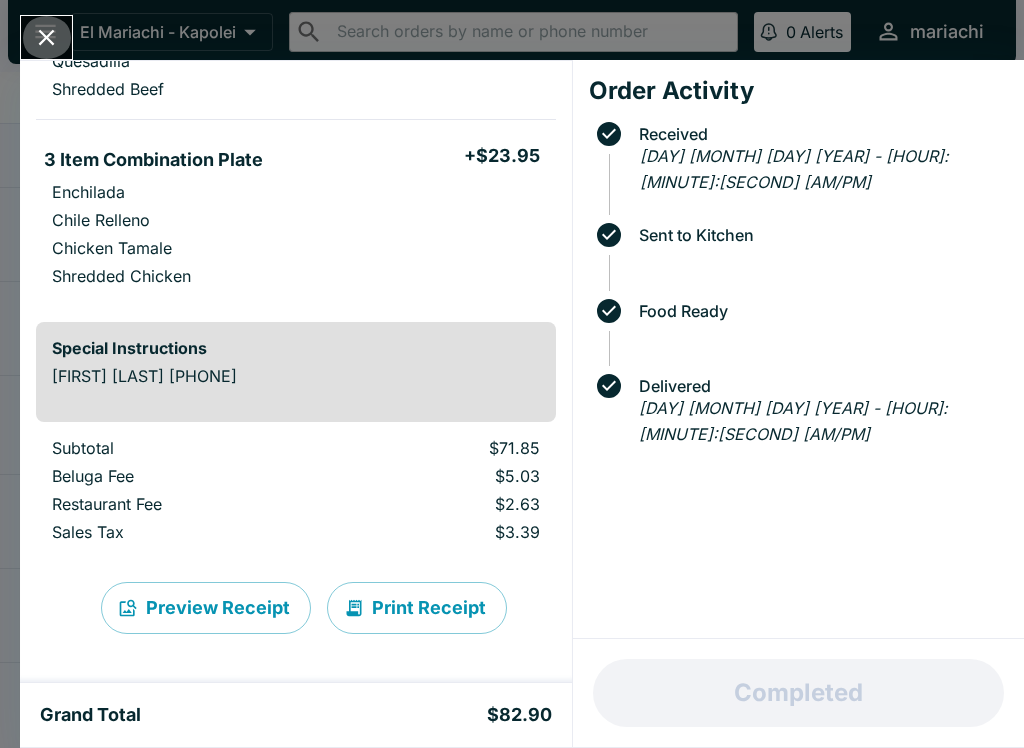 click 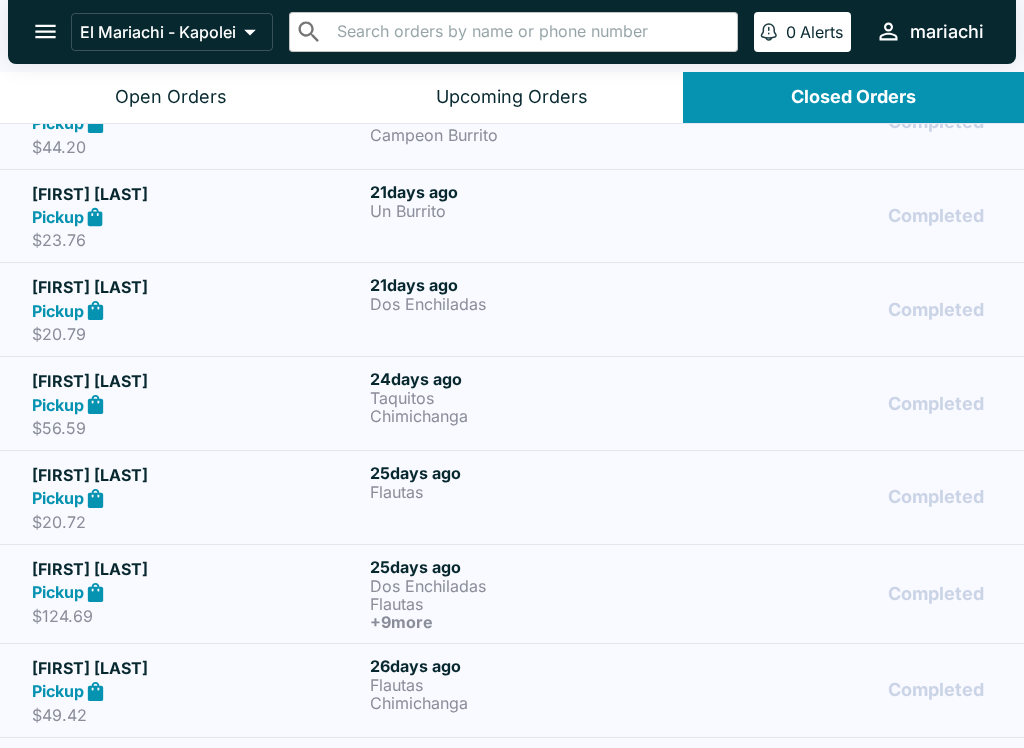 scroll, scrollTop: 2740, scrollLeft: 0, axis: vertical 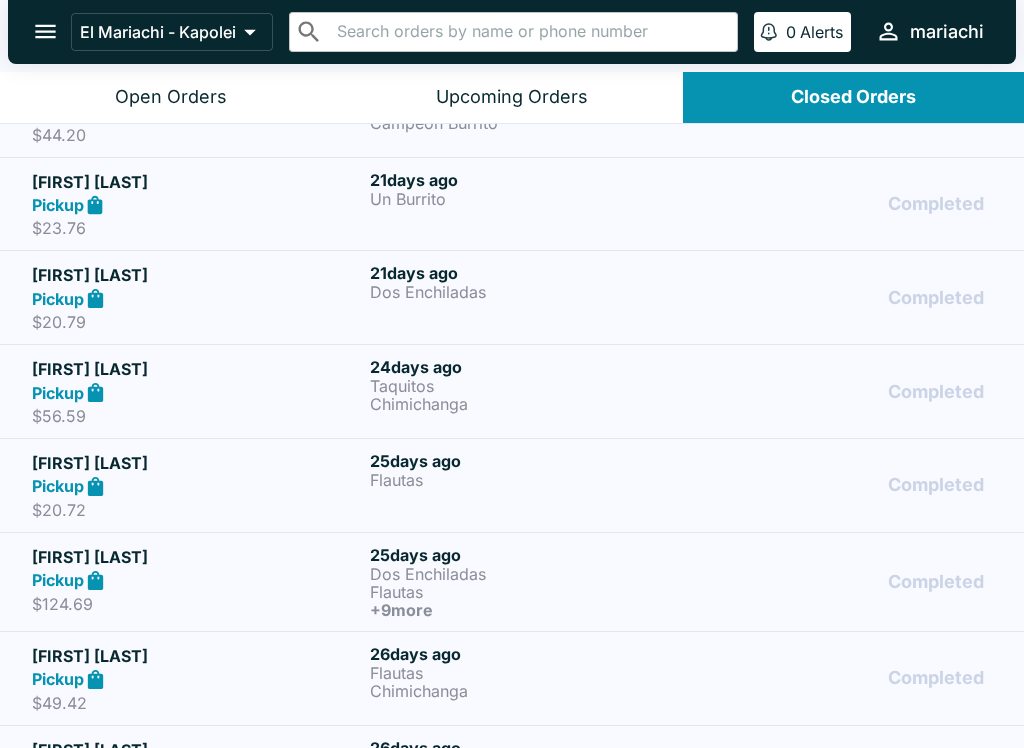 click on "[NUMBER] days ago" at bounding box center (535, 555) 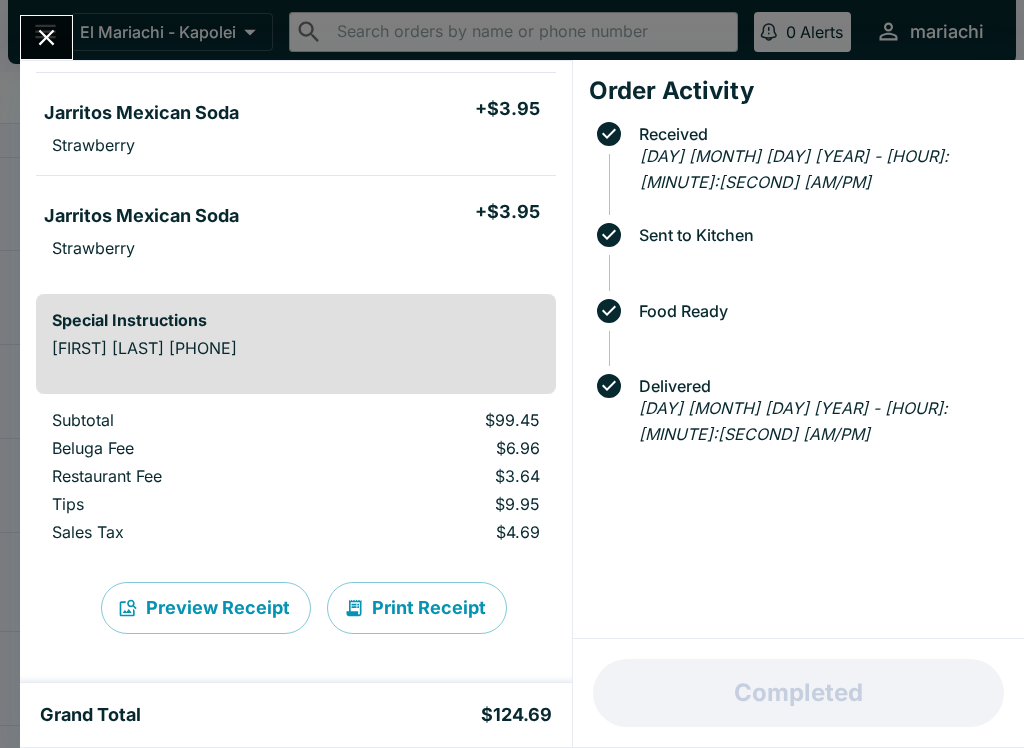scroll, scrollTop: 1108, scrollLeft: 0, axis: vertical 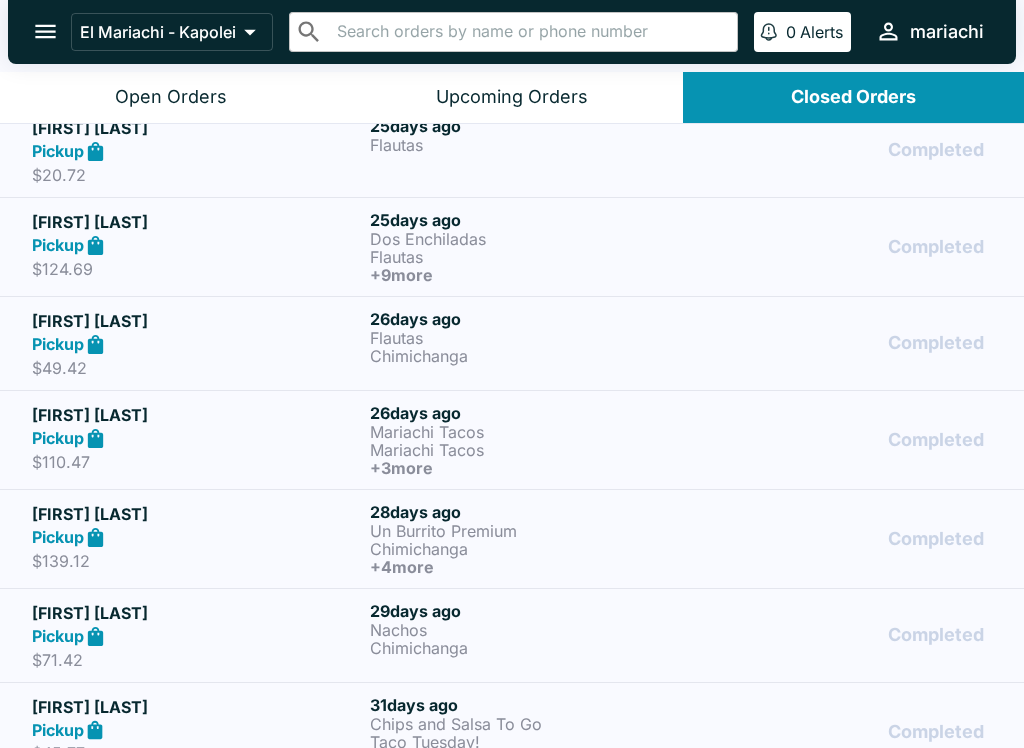 click on "[NUMBER] days ago" at bounding box center [535, 512] 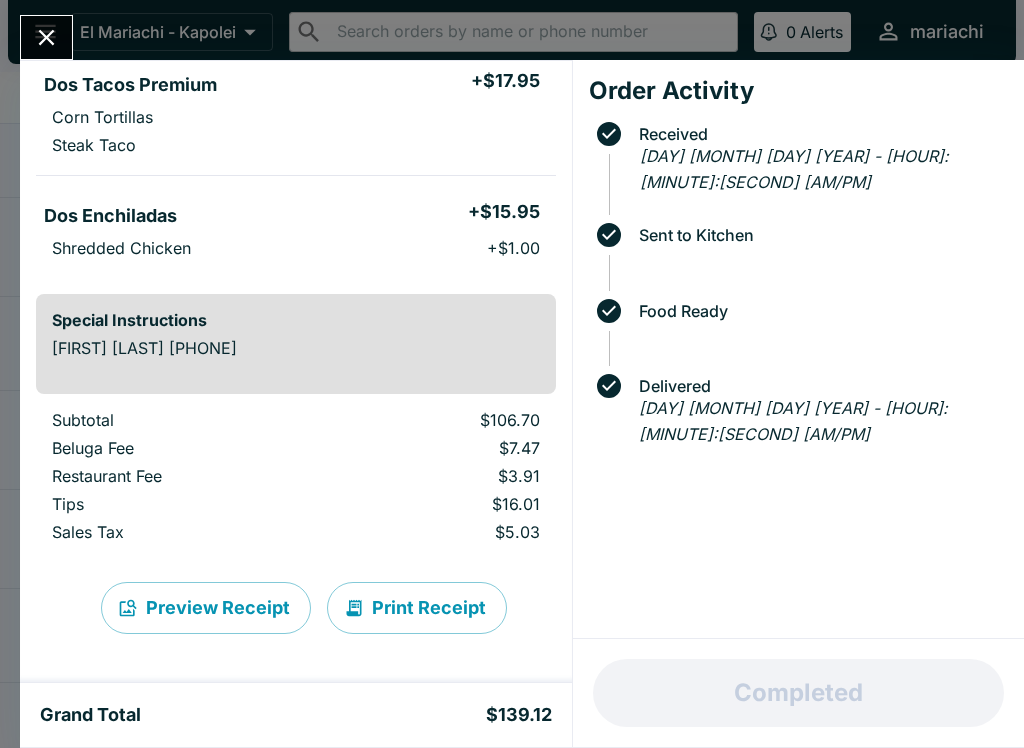 scroll, scrollTop: 621, scrollLeft: 0, axis: vertical 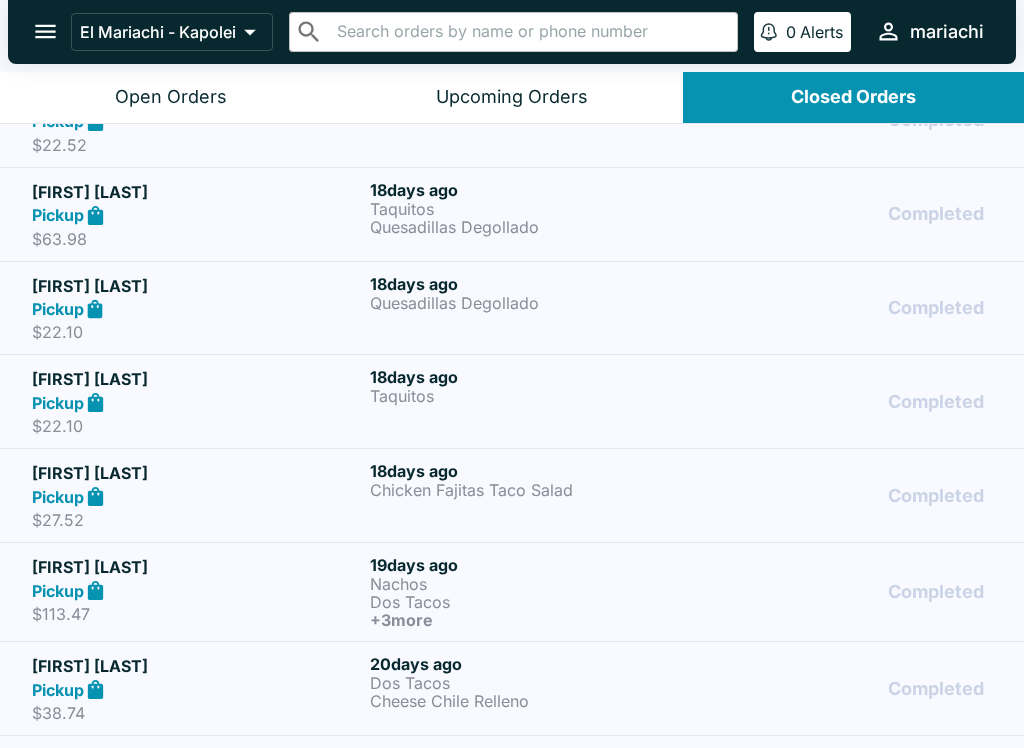 click on "Open Orders" at bounding box center [171, 97] 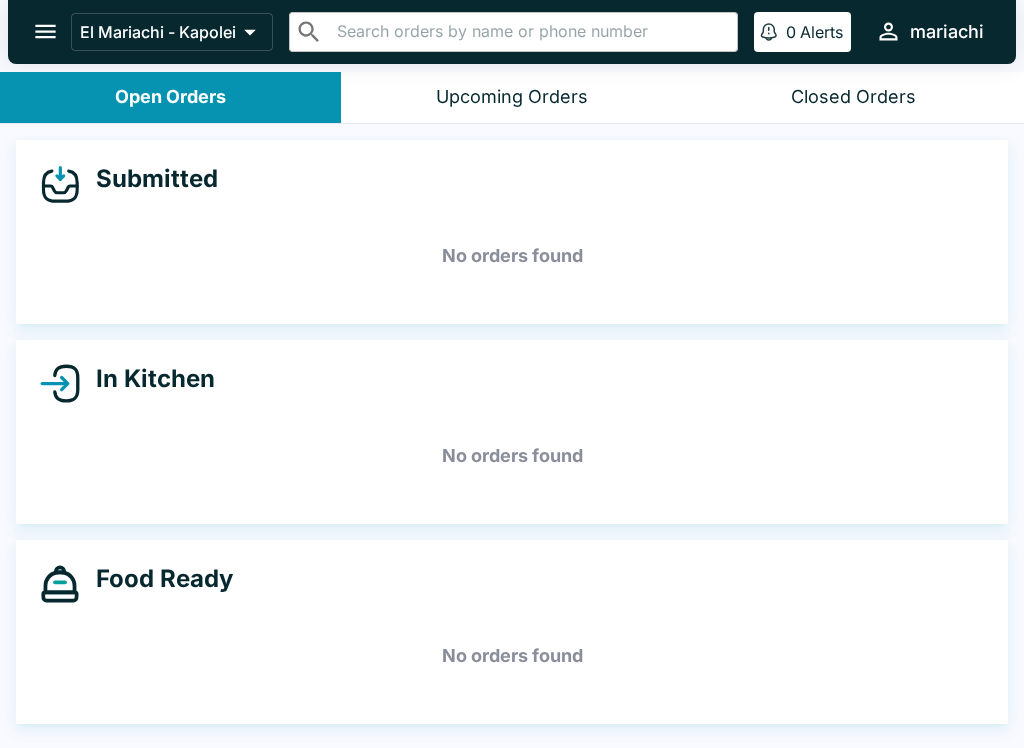 scroll, scrollTop: 3, scrollLeft: 0, axis: vertical 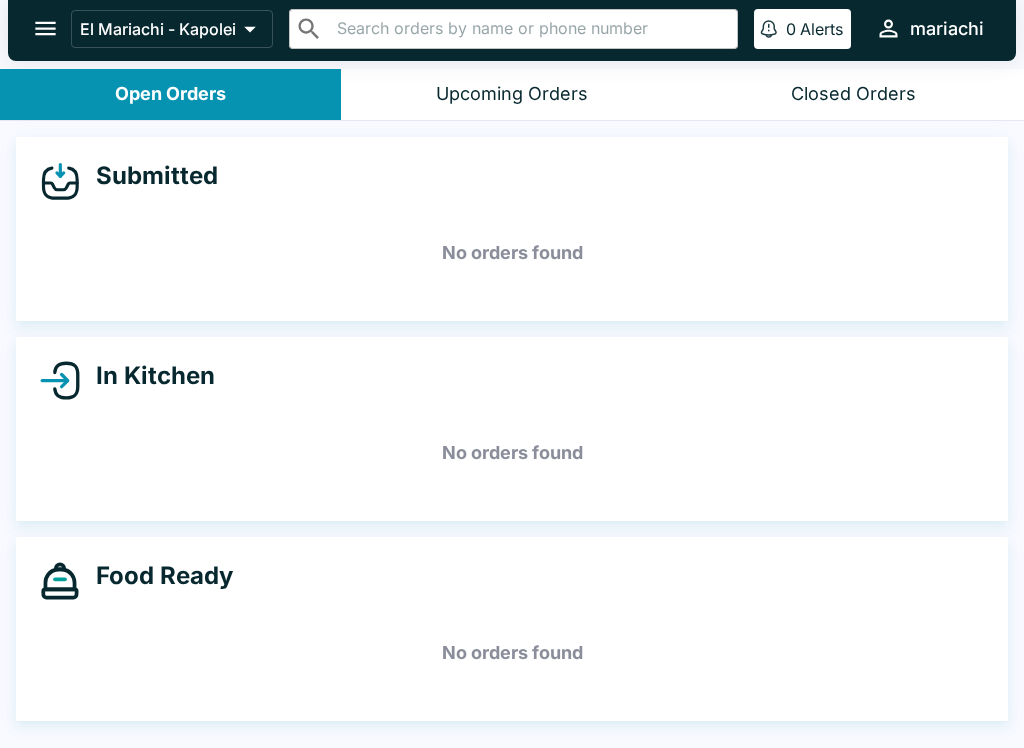 click on "Upcoming Orders" at bounding box center [512, 94] 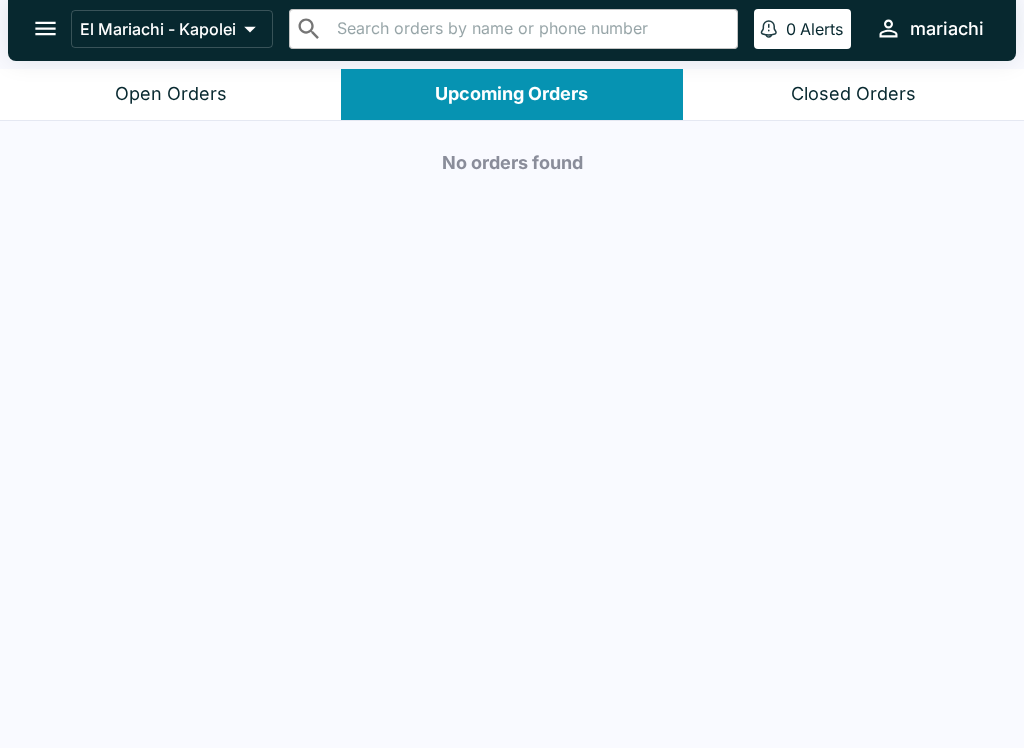 click on "Closed Orders" at bounding box center [853, 94] 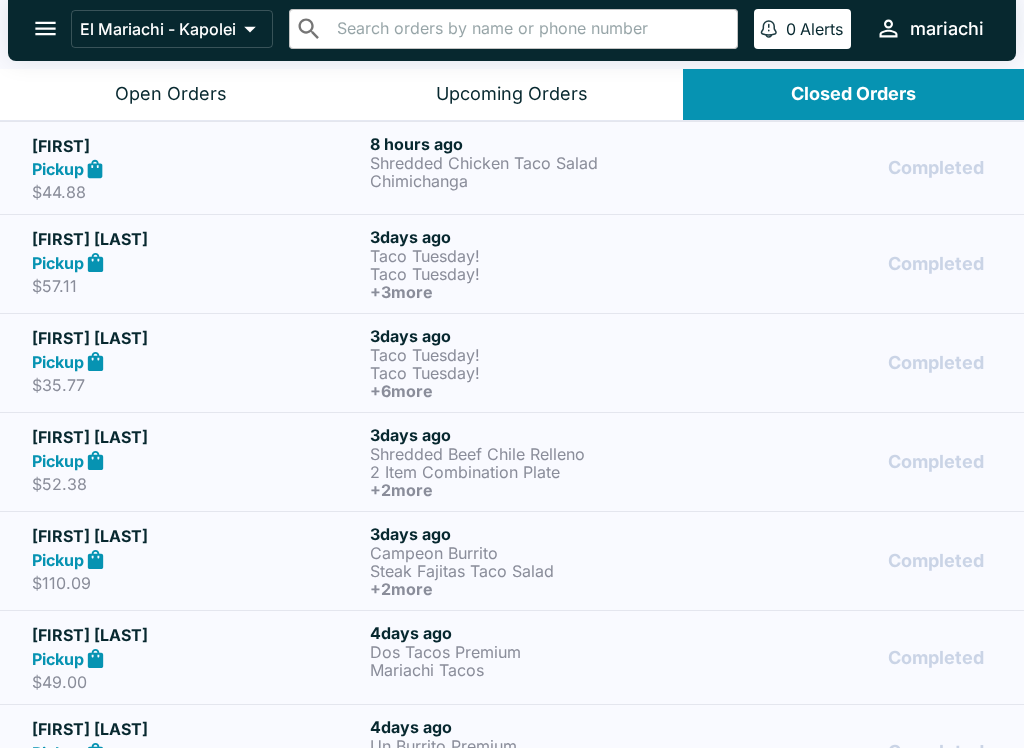 click on "[FIRST] Pickup $[PRICE] [NUMBER] hours ago [ITEM] [ITEM] Completed" at bounding box center (512, 168) 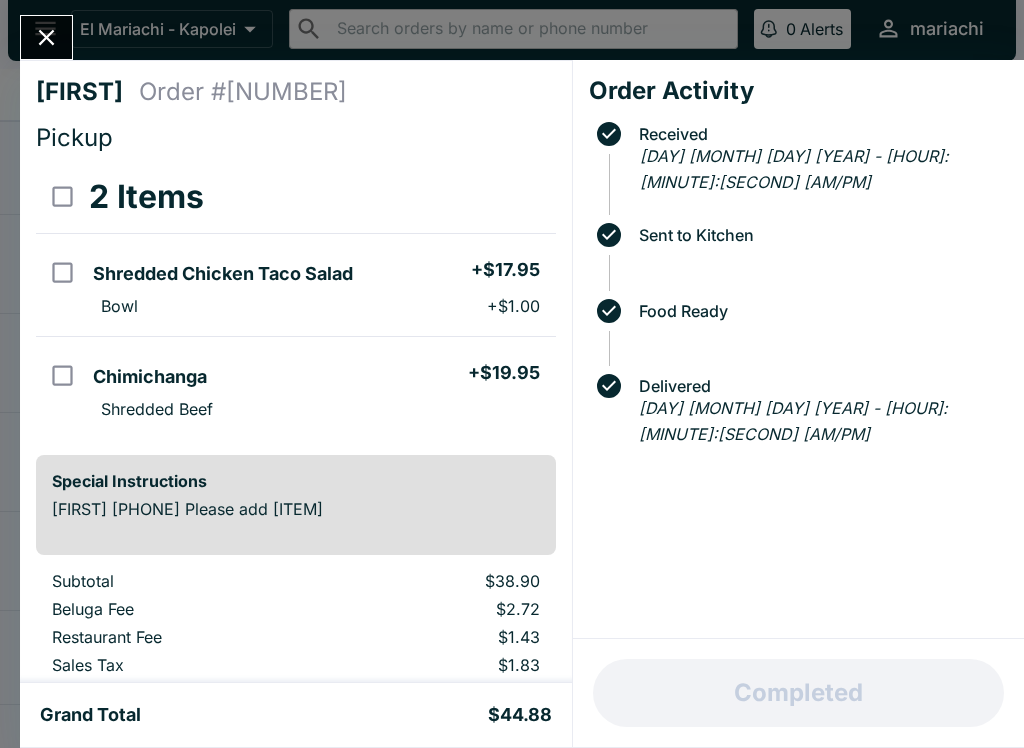 scroll, scrollTop: 0, scrollLeft: 0, axis: both 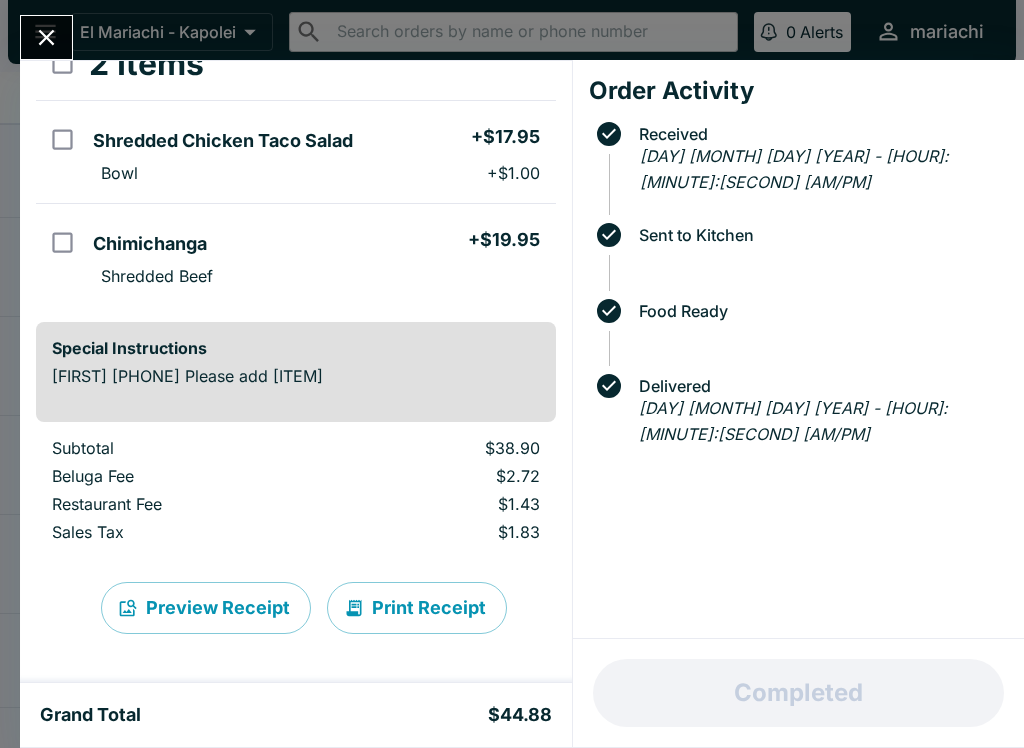 click 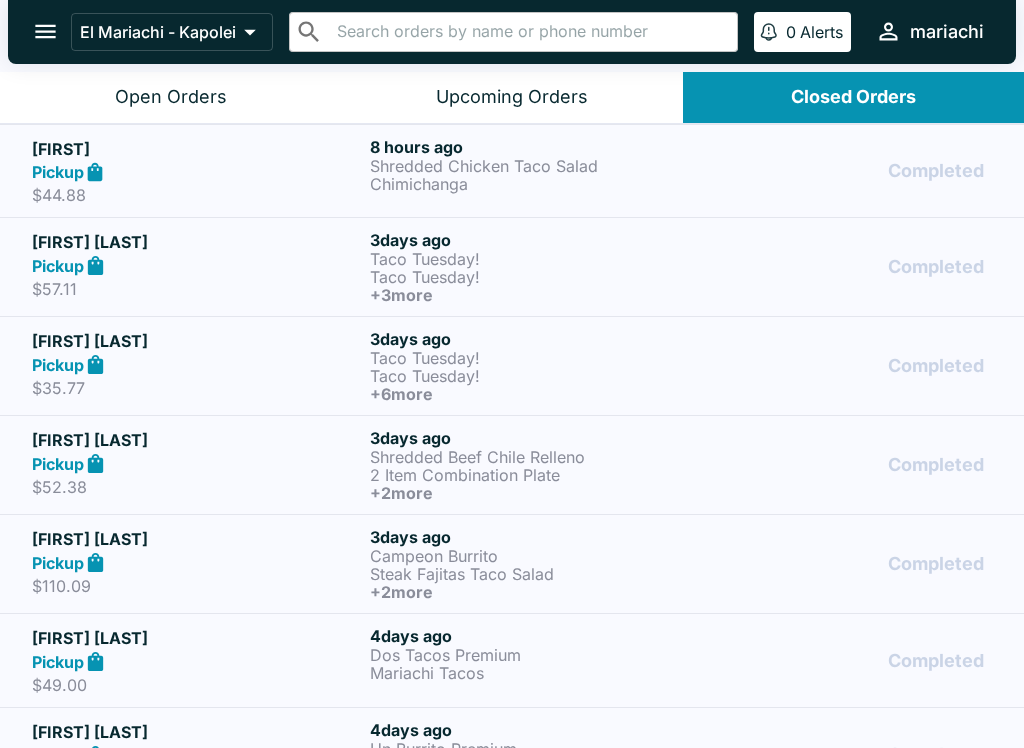 click on "[BRAND] - [CITY]  ​ ​ 0 Alerts [BRAND]" at bounding box center [512, 36] 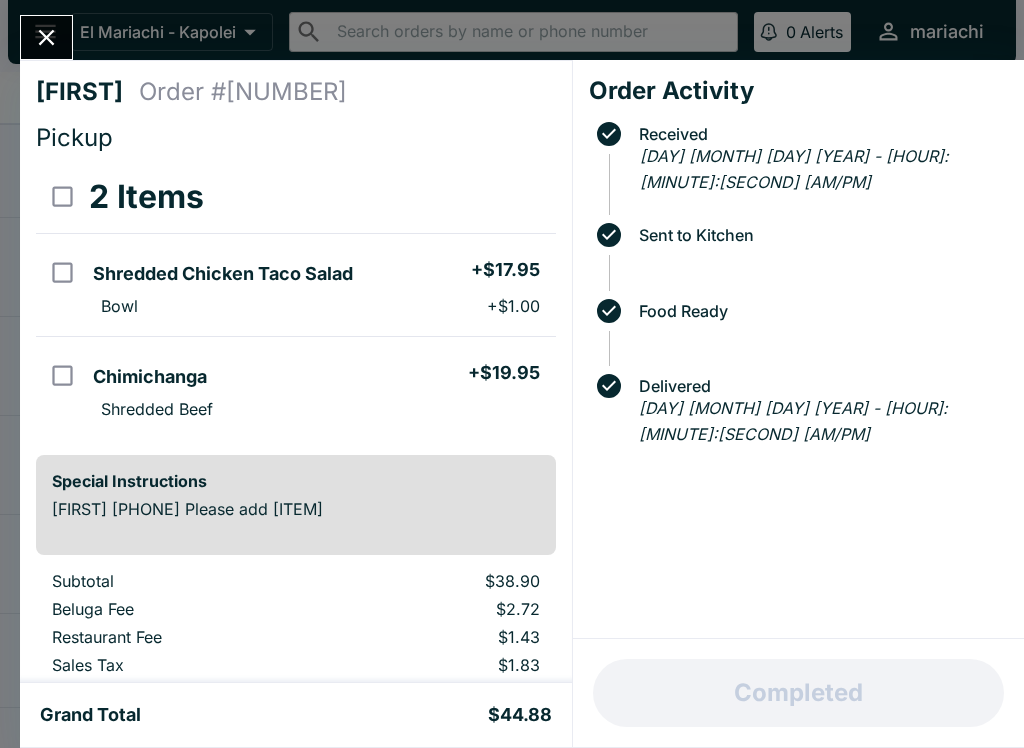 click at bounding box center (46, 37) 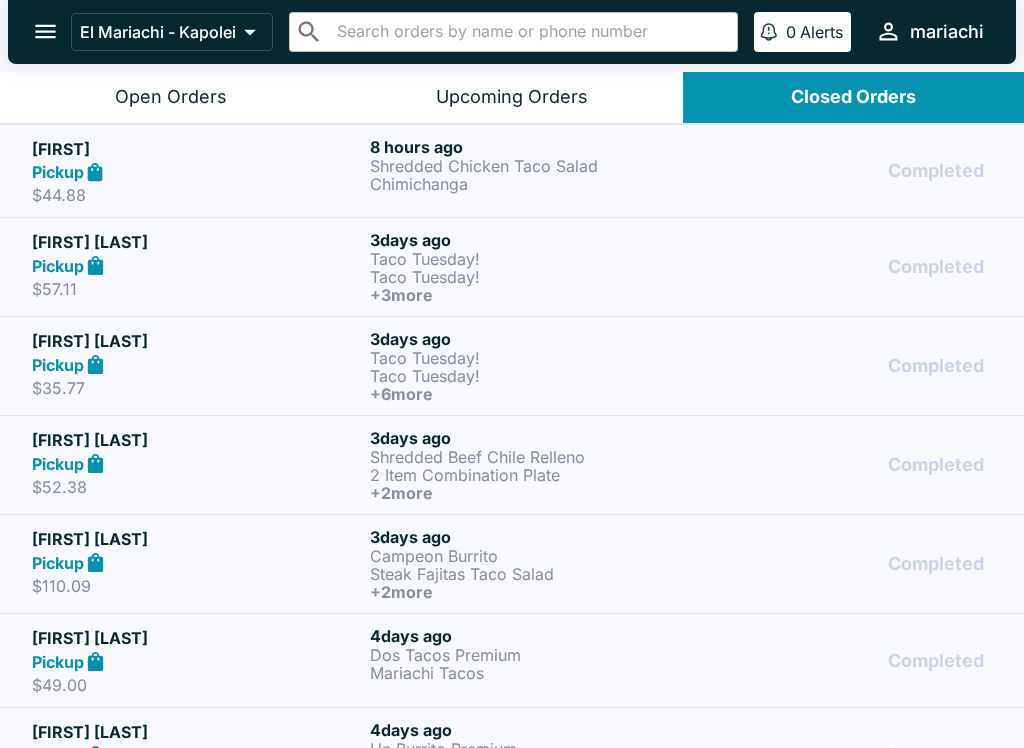 click on "Open Orders" at bounding box center [171, 97] 